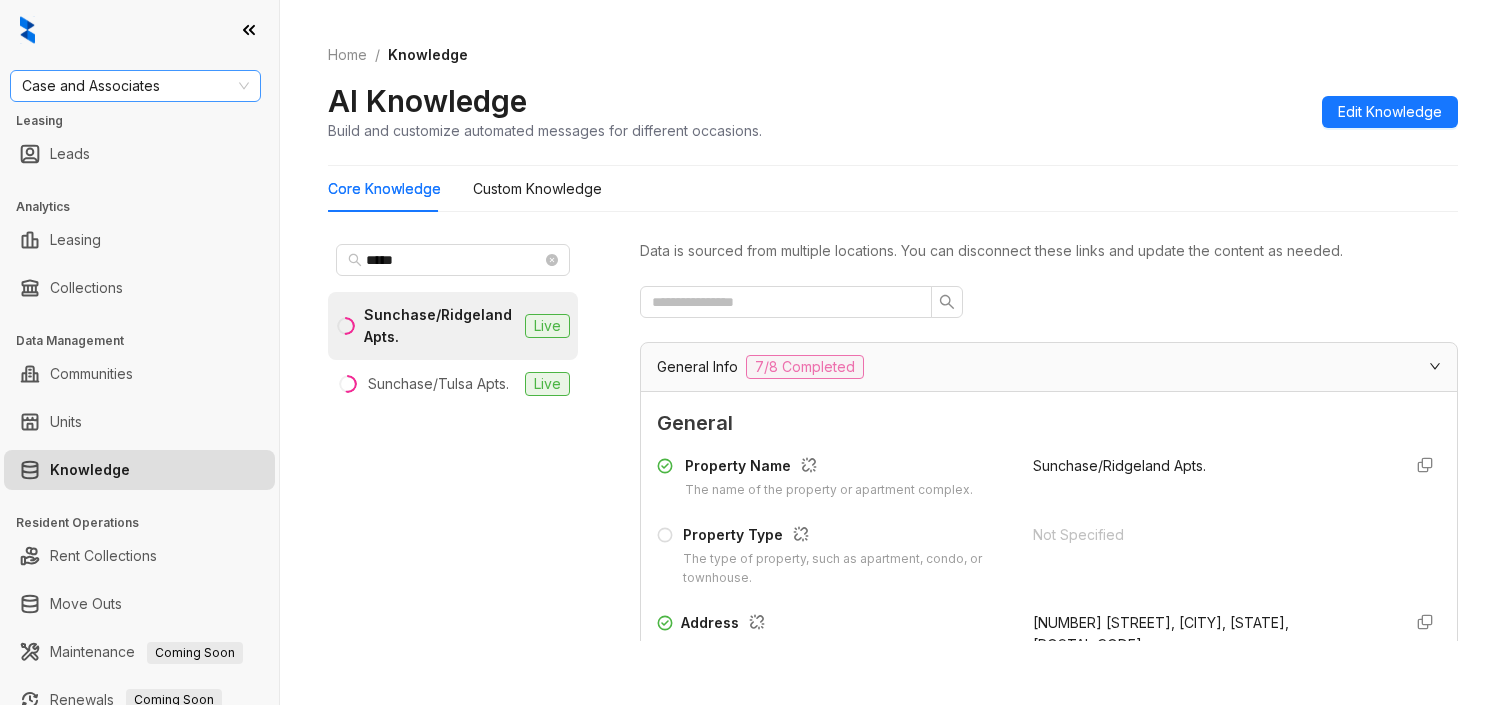 scroll, scrollTop: 0, scrollLeft: 0, axis: both 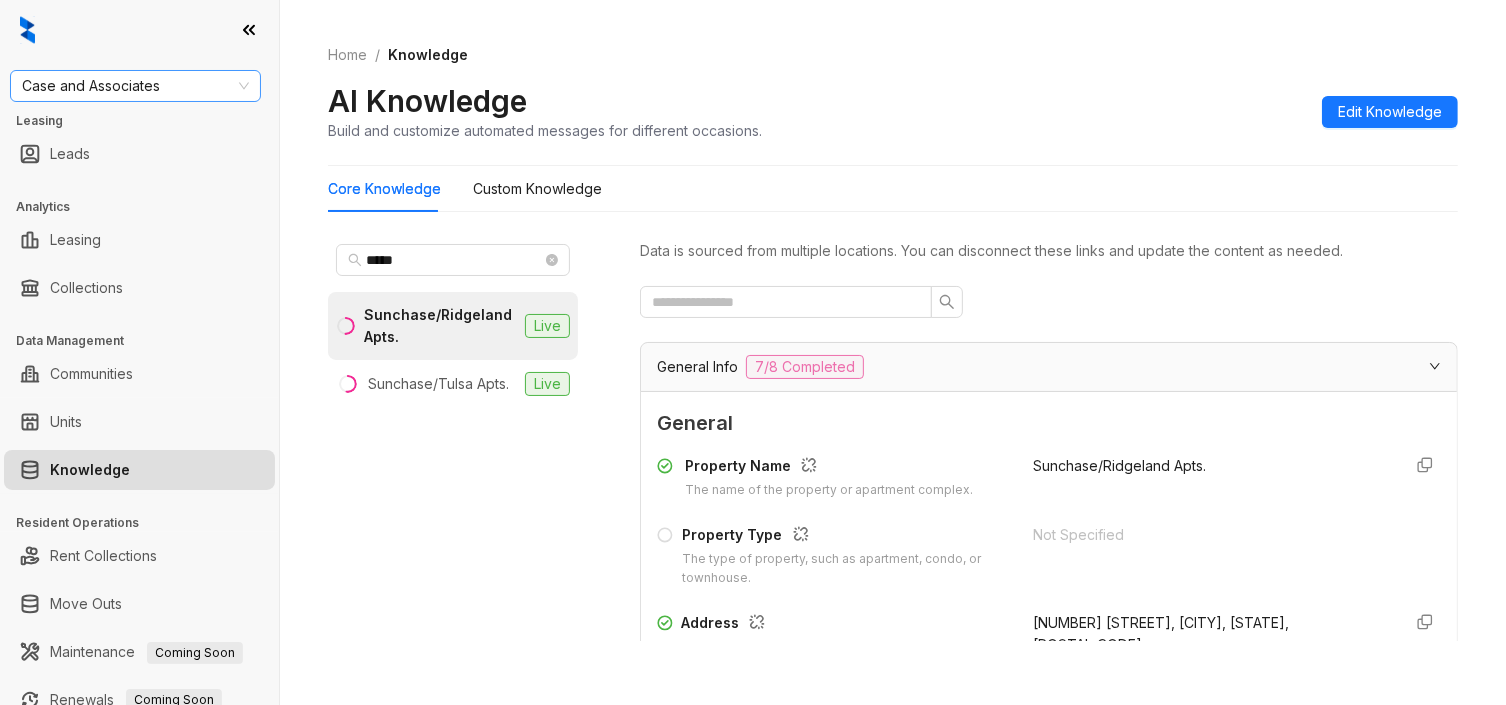 click on "Case and Associates" at bounding box center [135, 86] 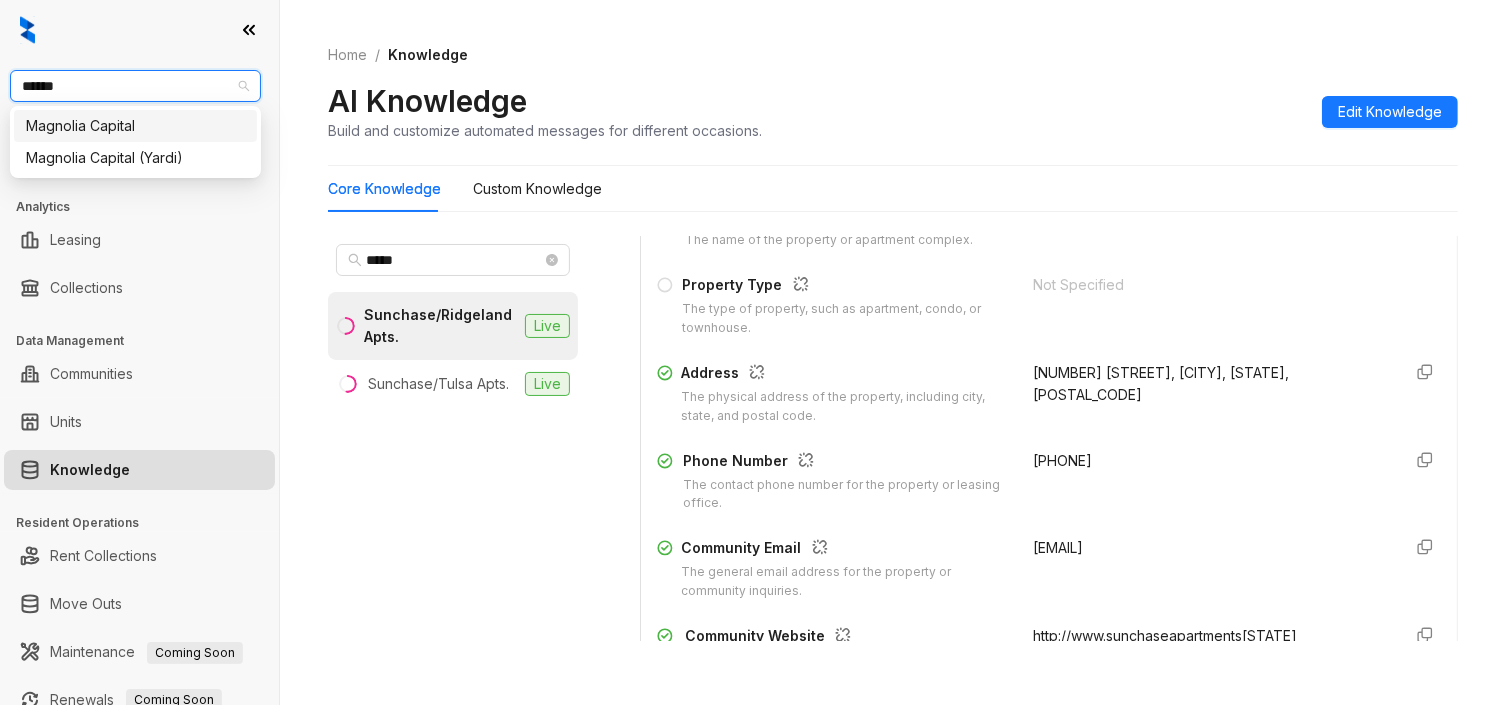 type on "*******" 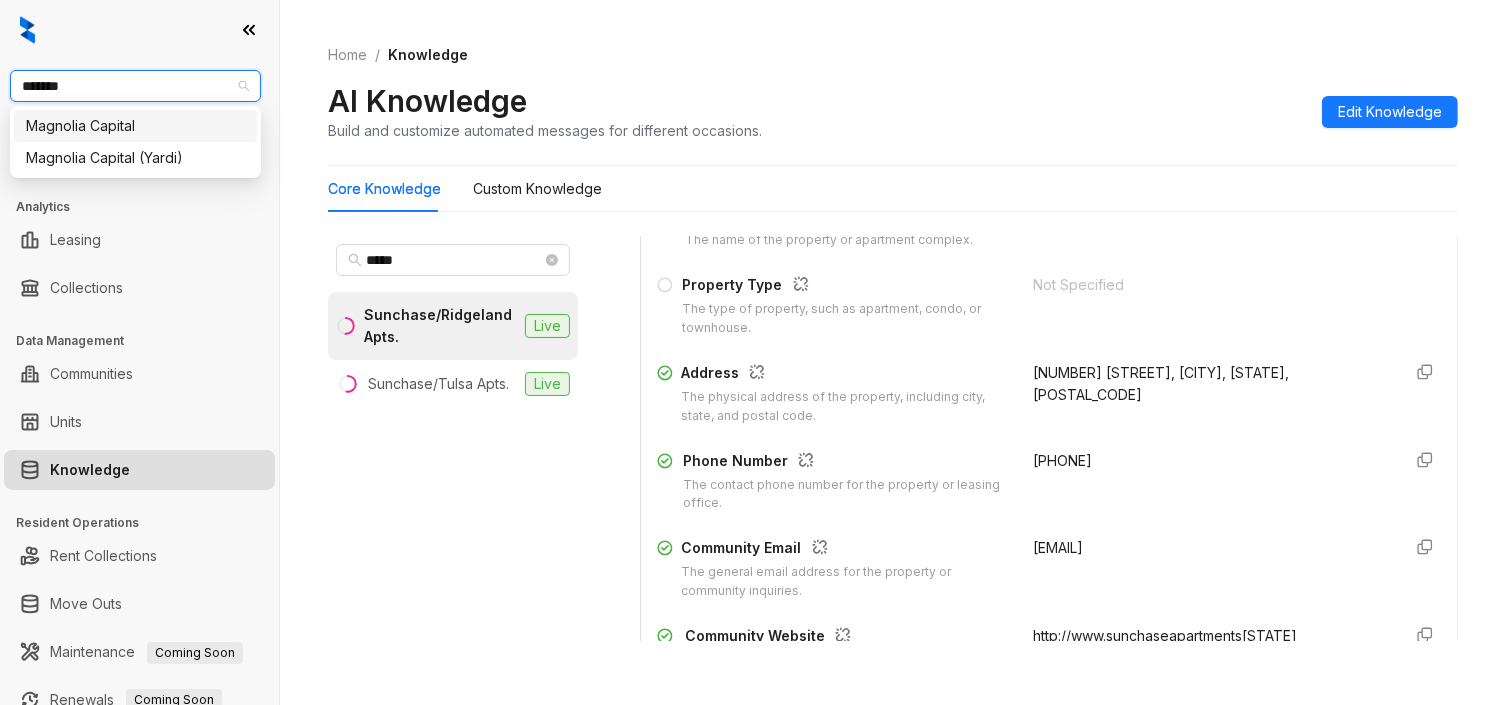click on "Magnolia Capital" at bounding box center (135, 126) 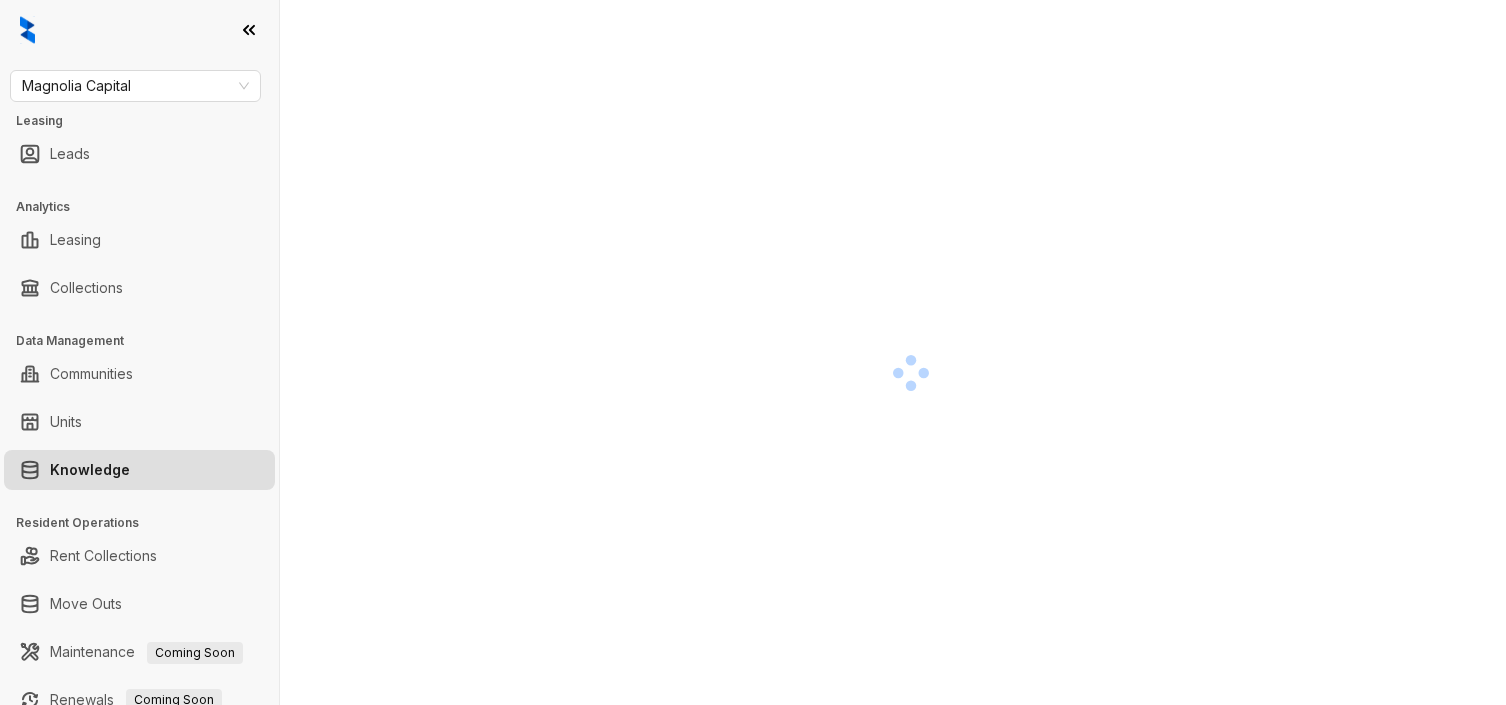 scroll, scrollTop: 0, scrollLeft: 0, axis: both 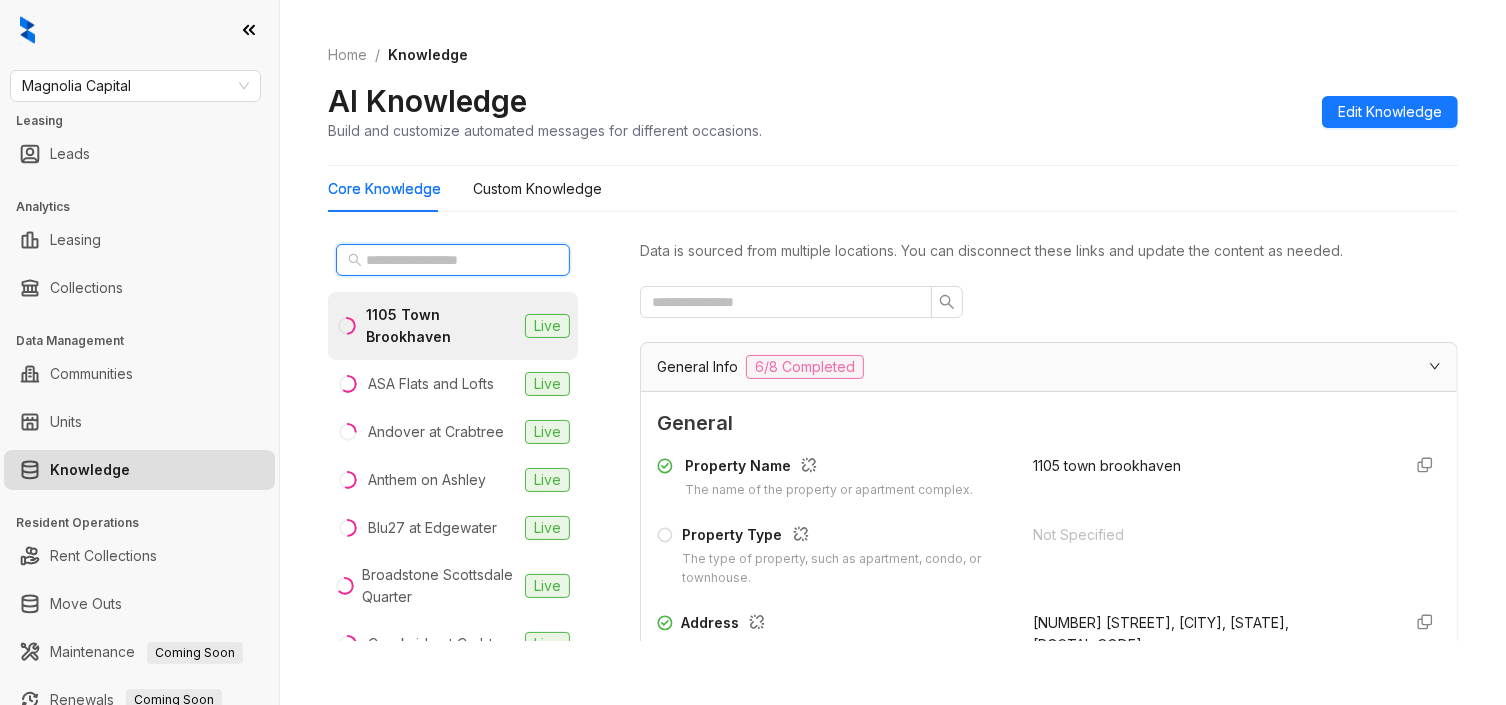 click at bounding box center [454, 260] 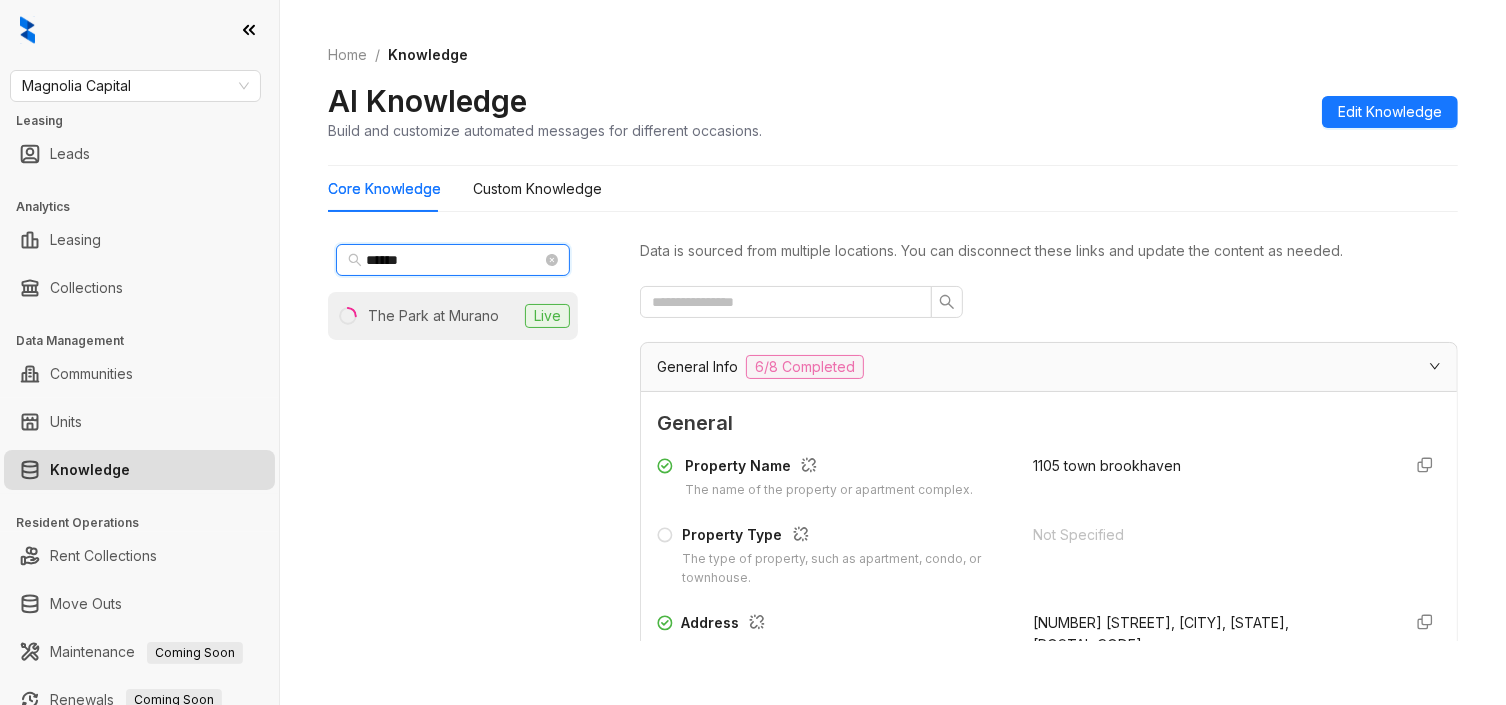 type on "******" 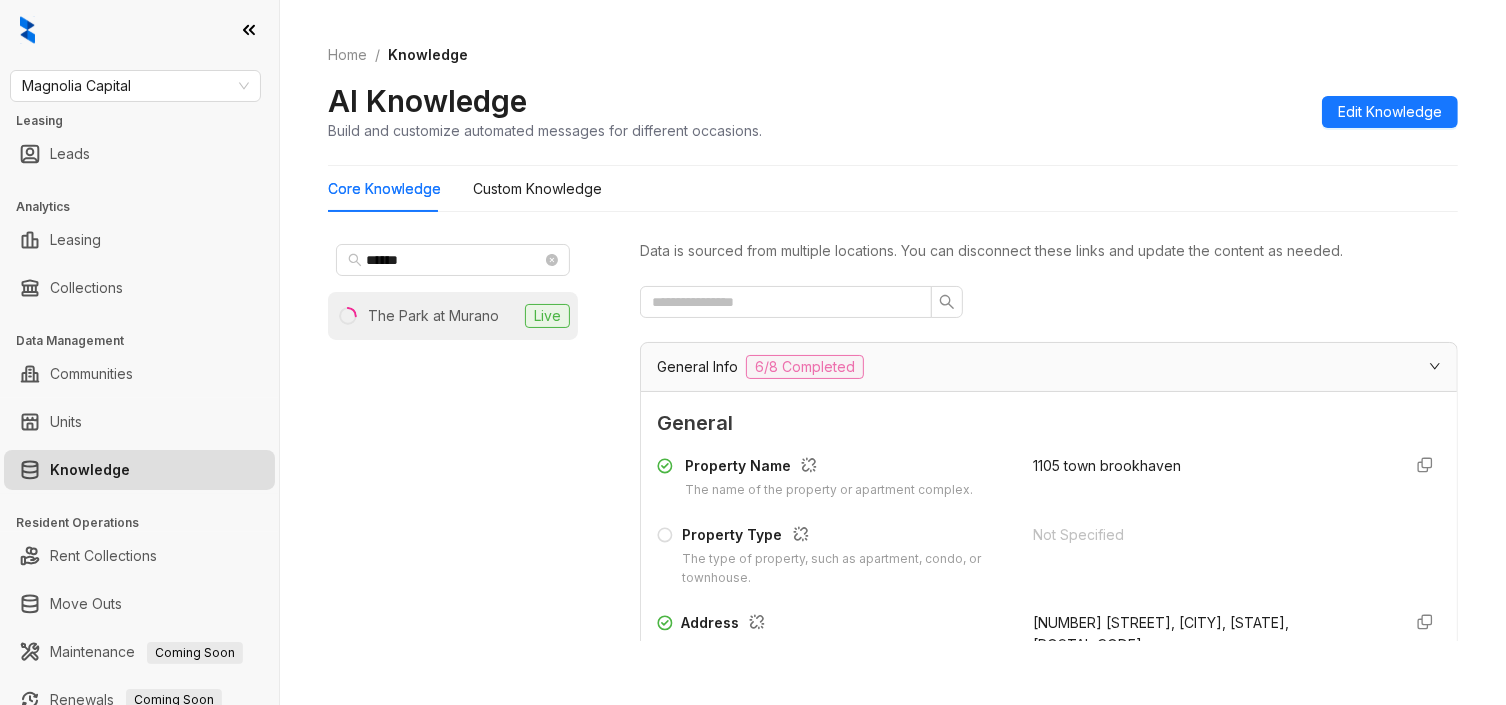click on "The Park at Murano" at bounding box center [433, 316] 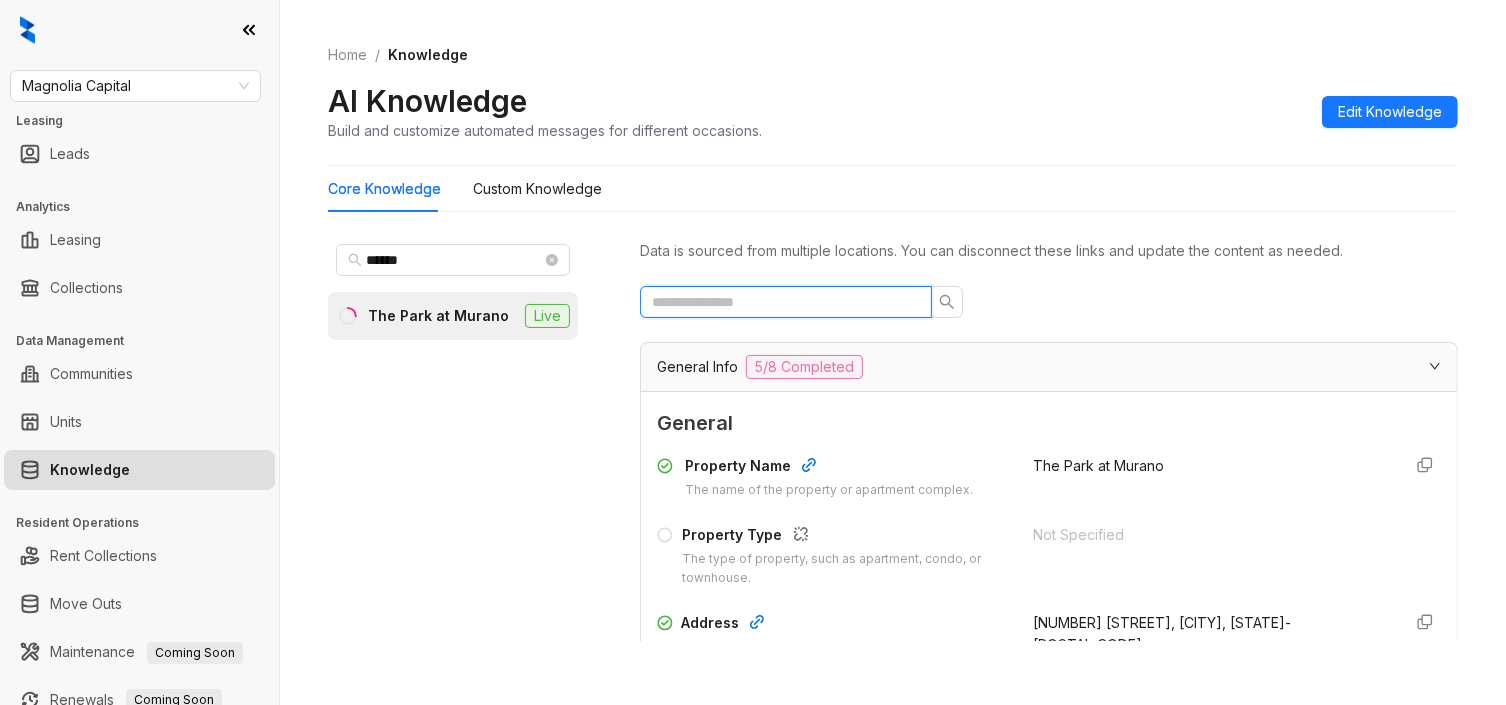 click at bounding box center (778, 302) 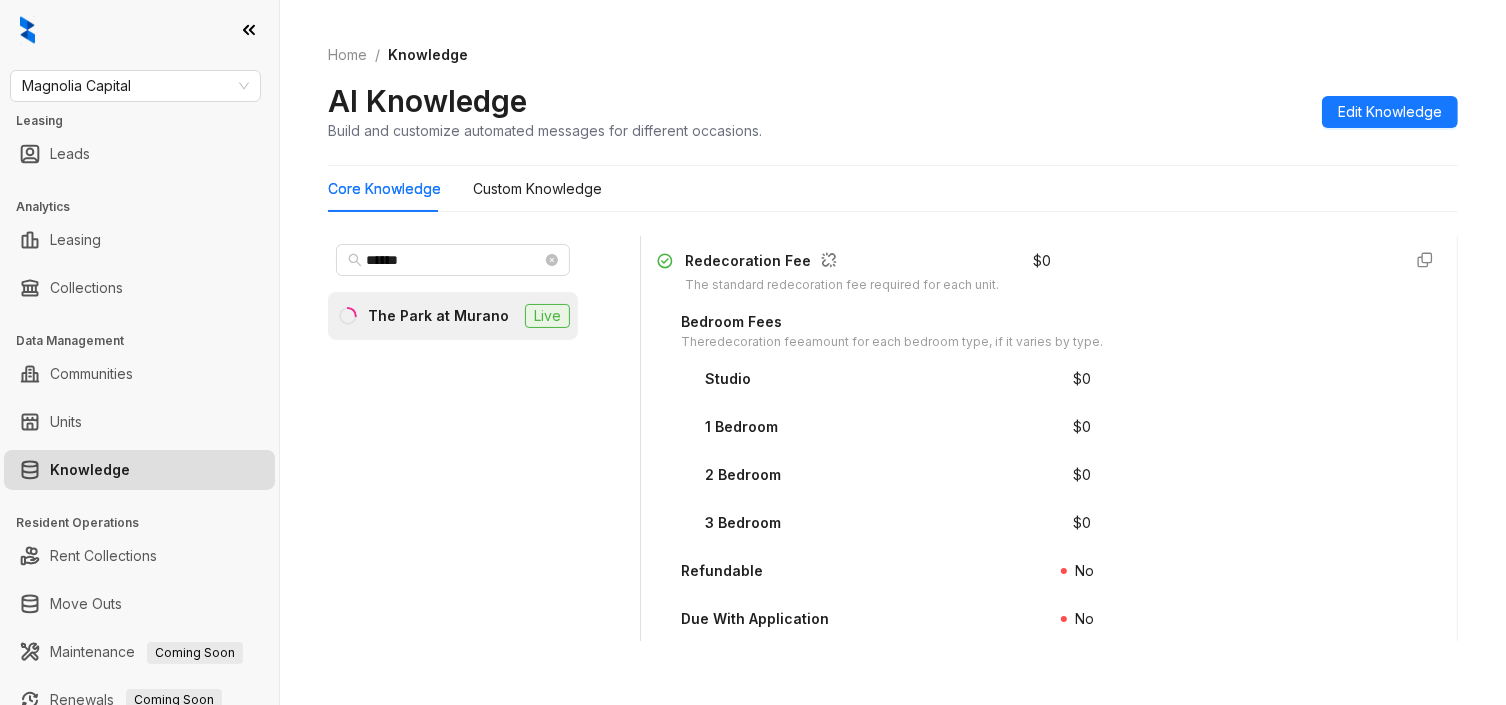 scroll, scrollTop: 1750, scrollLeft: 0, axis: vertical 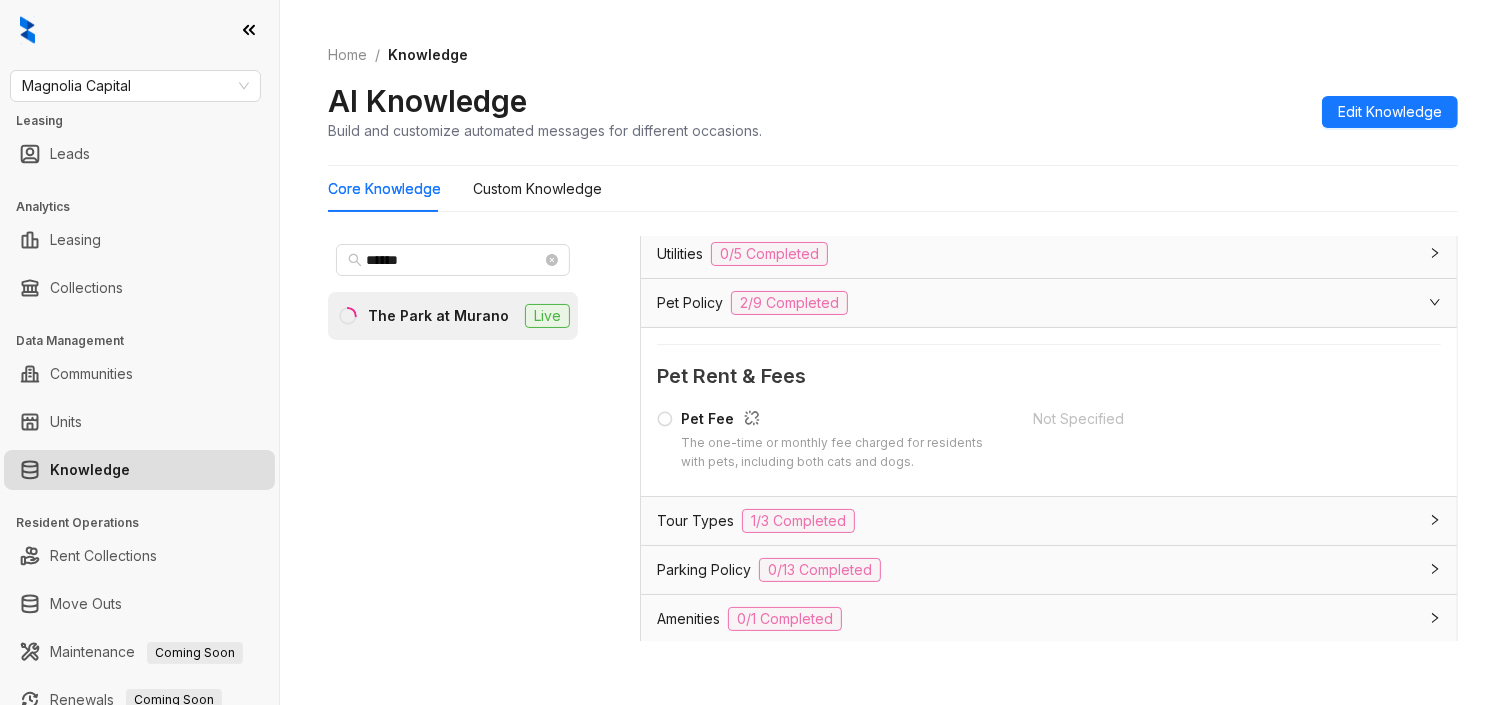 type on "***" 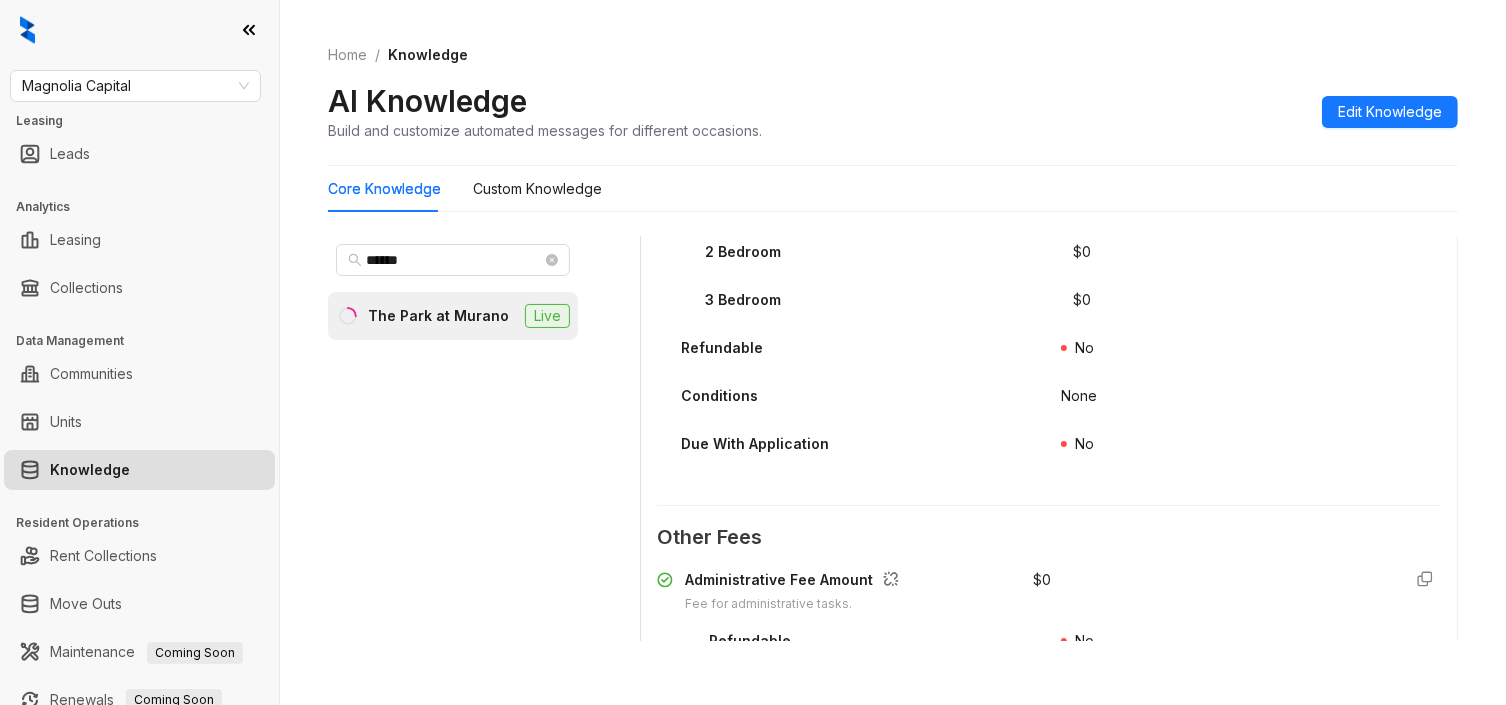 scroll, scrollTop: 500, scrollLeft: 0, axis: vertical 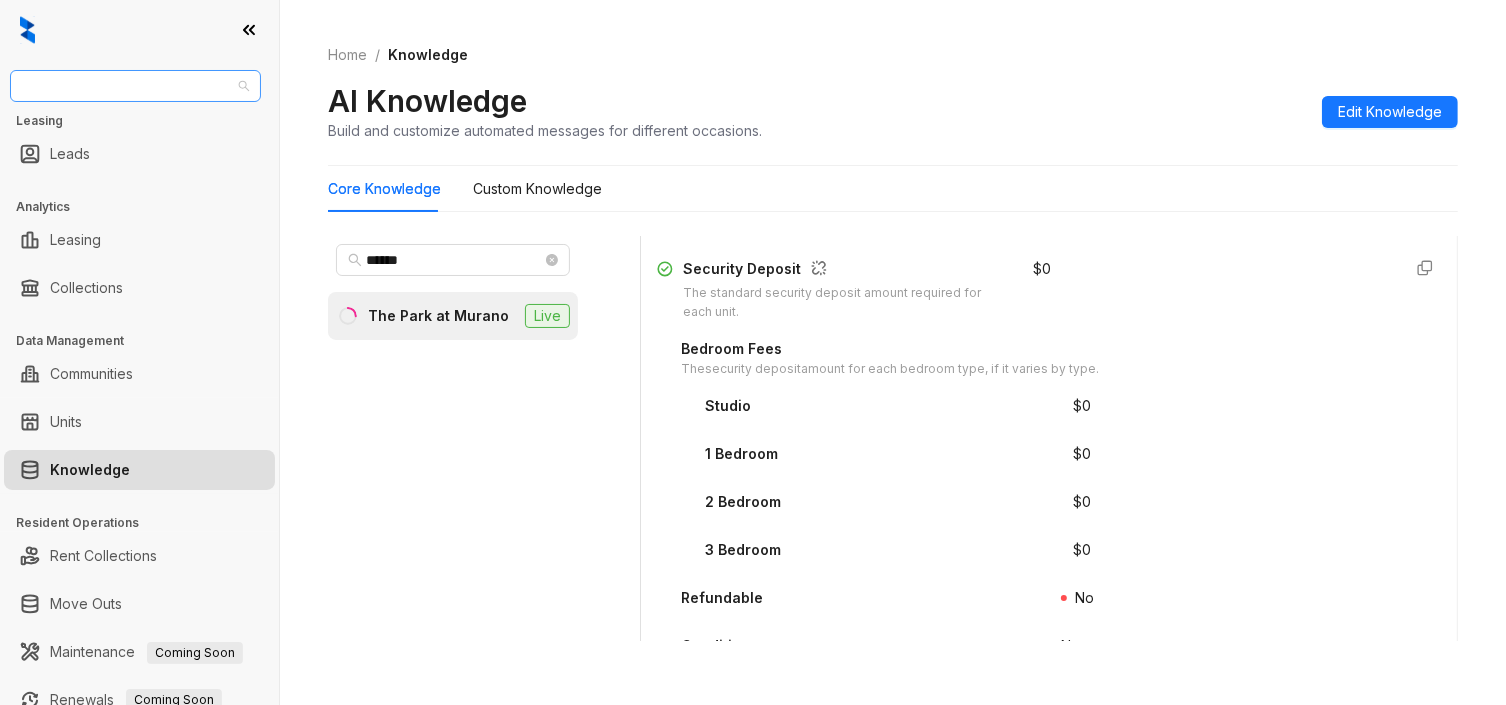 click on "Magnolia Capital" at bounding box center [135, 86] 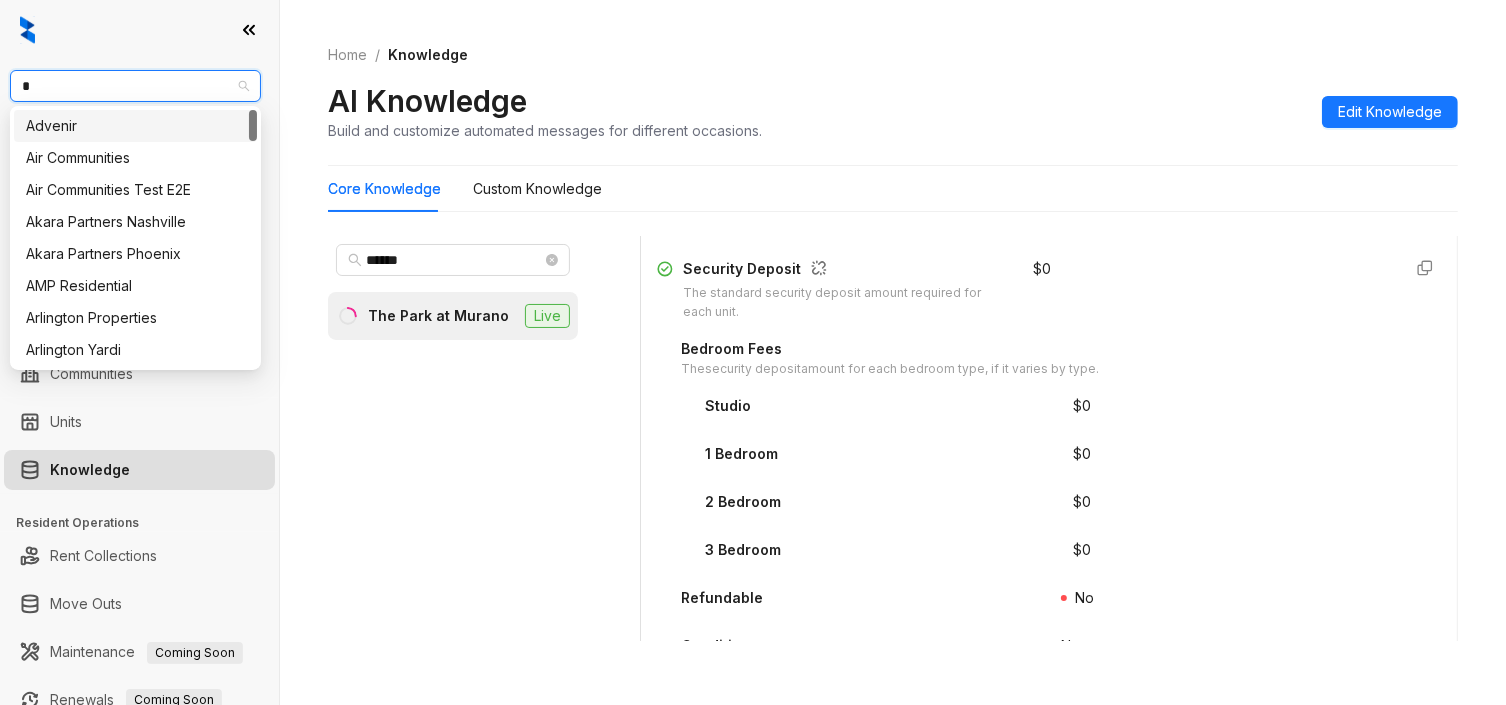 type on "**" 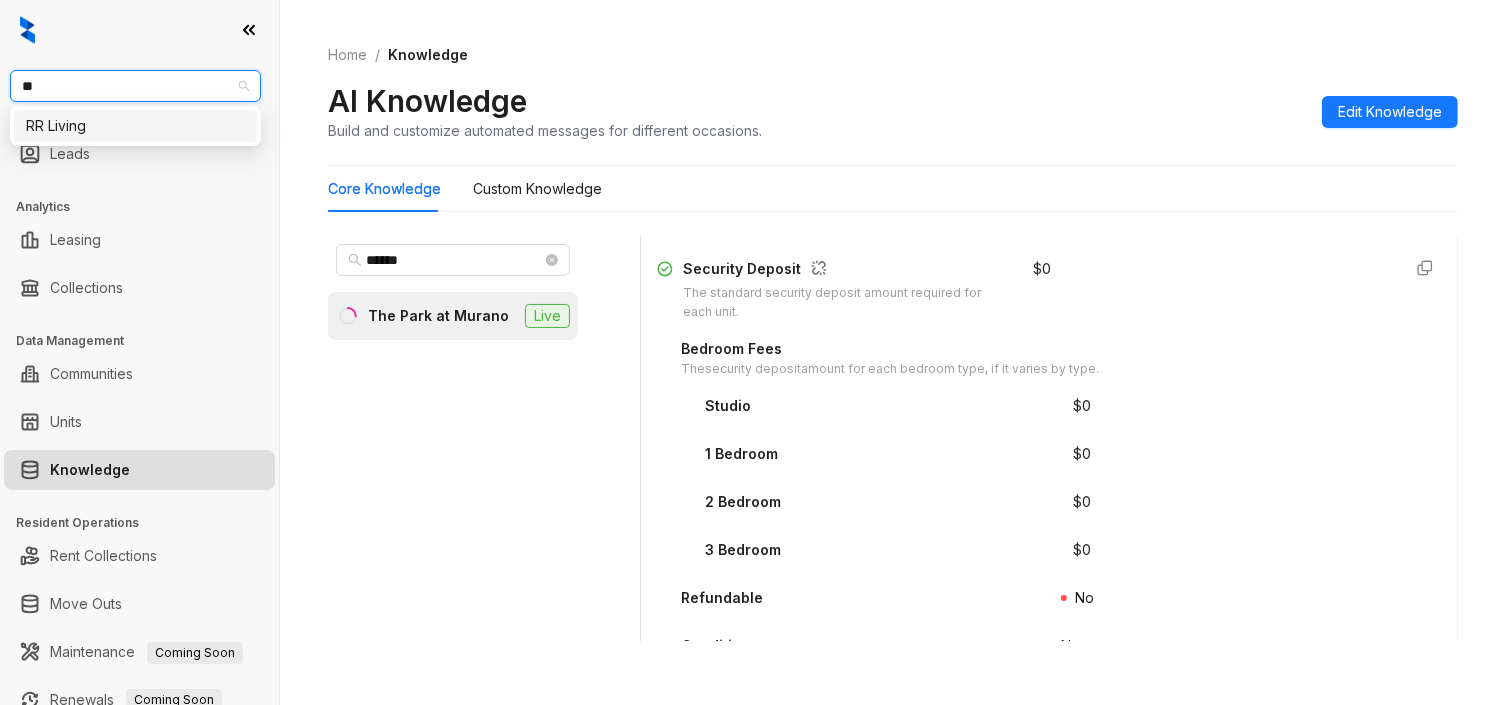 click on "RR Living" at bounding box center [135, 126] 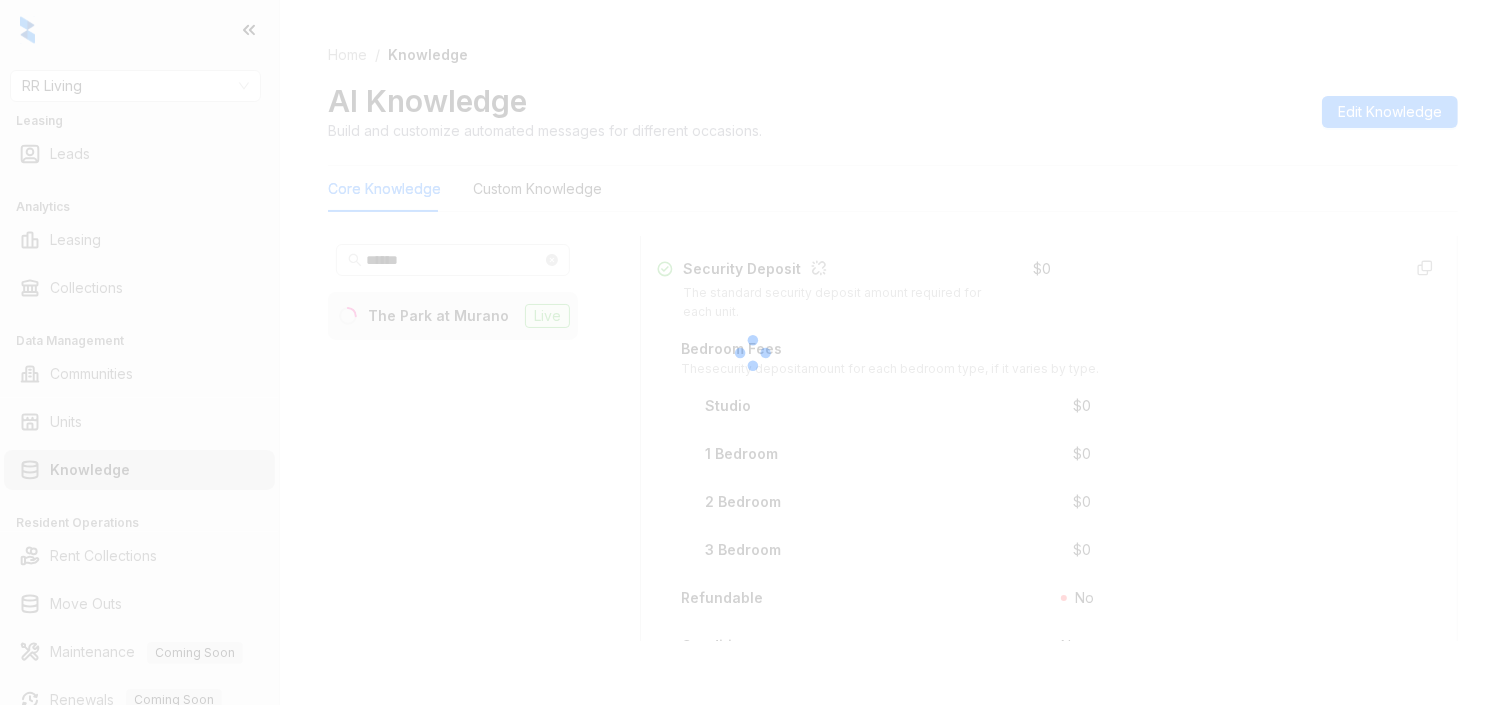 click at bounding box center (753, 352) 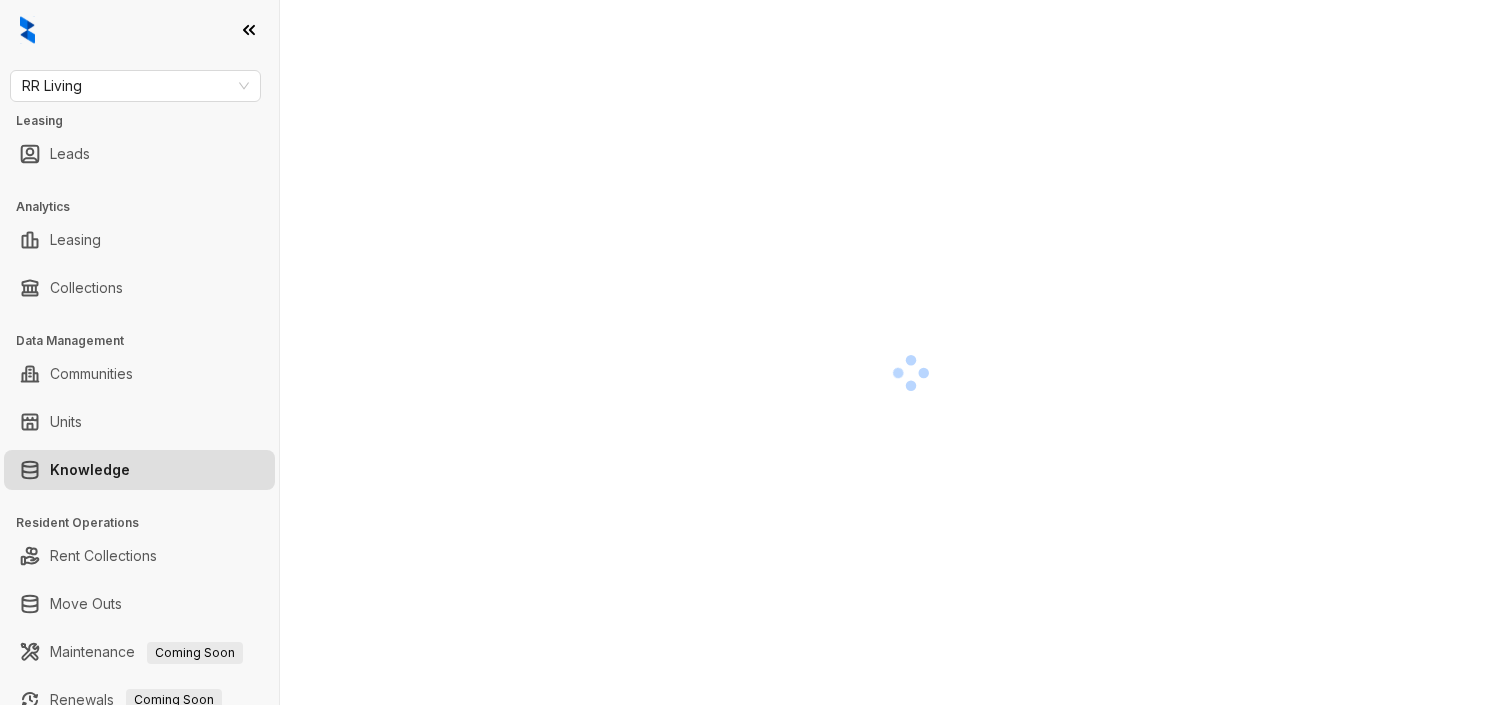 scroll, scrollTop: 0, scrollLeft: 0, axis: both 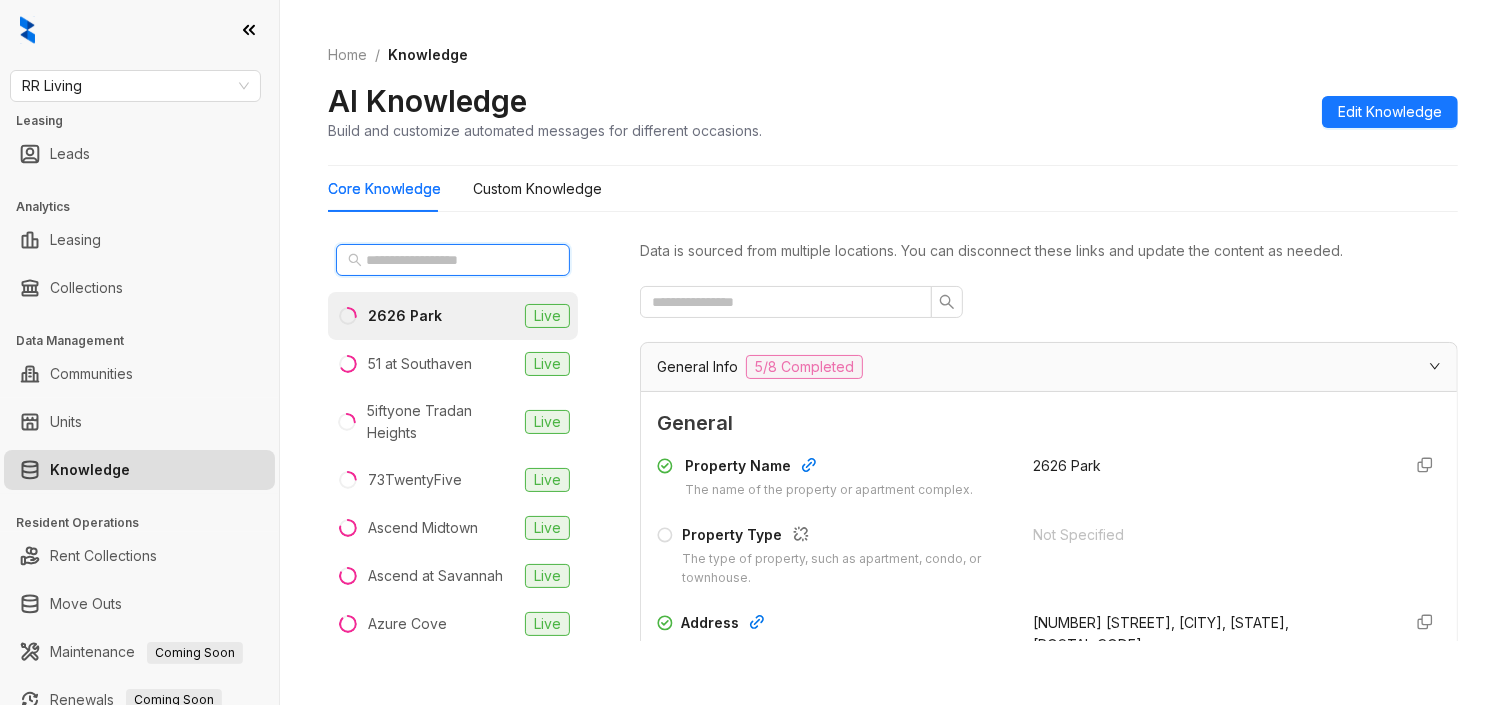 click at bounding box center (454, 260) 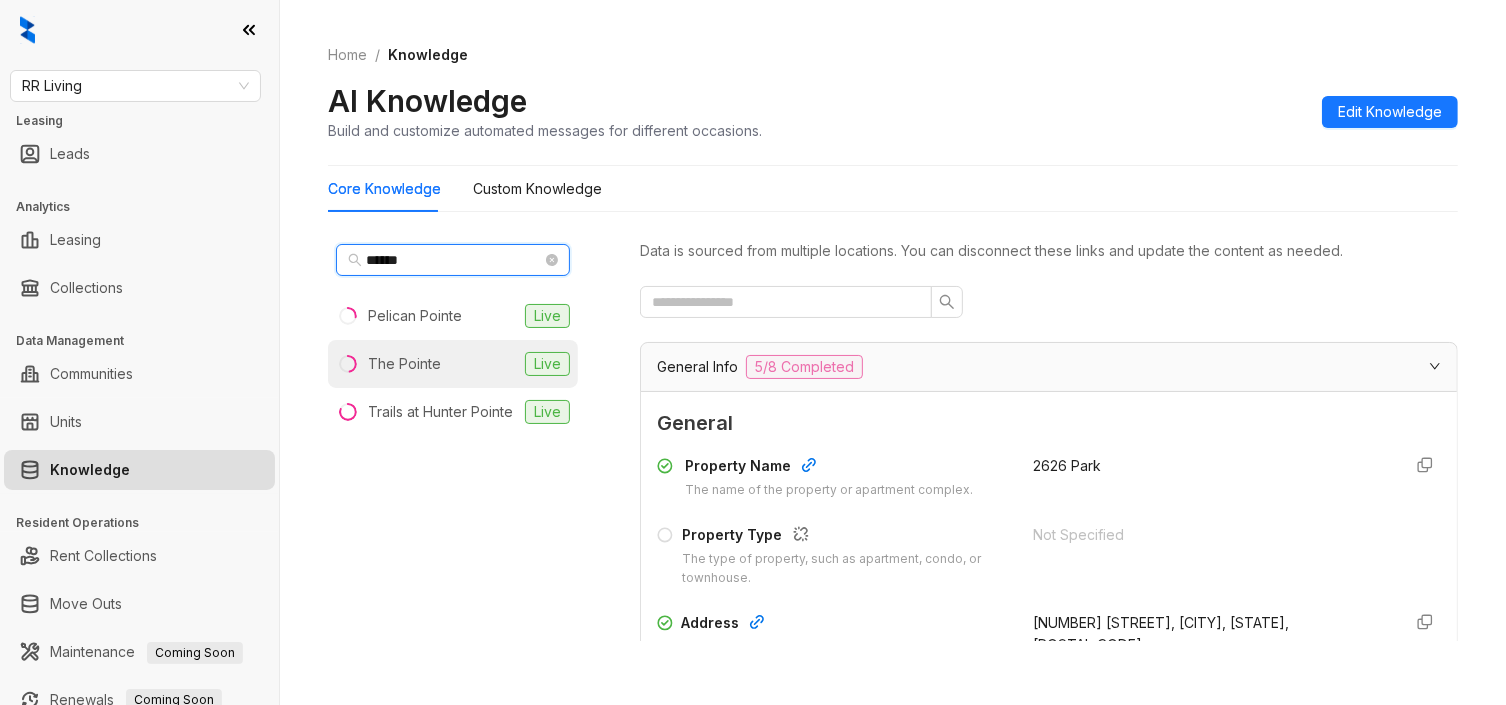 type on "******" 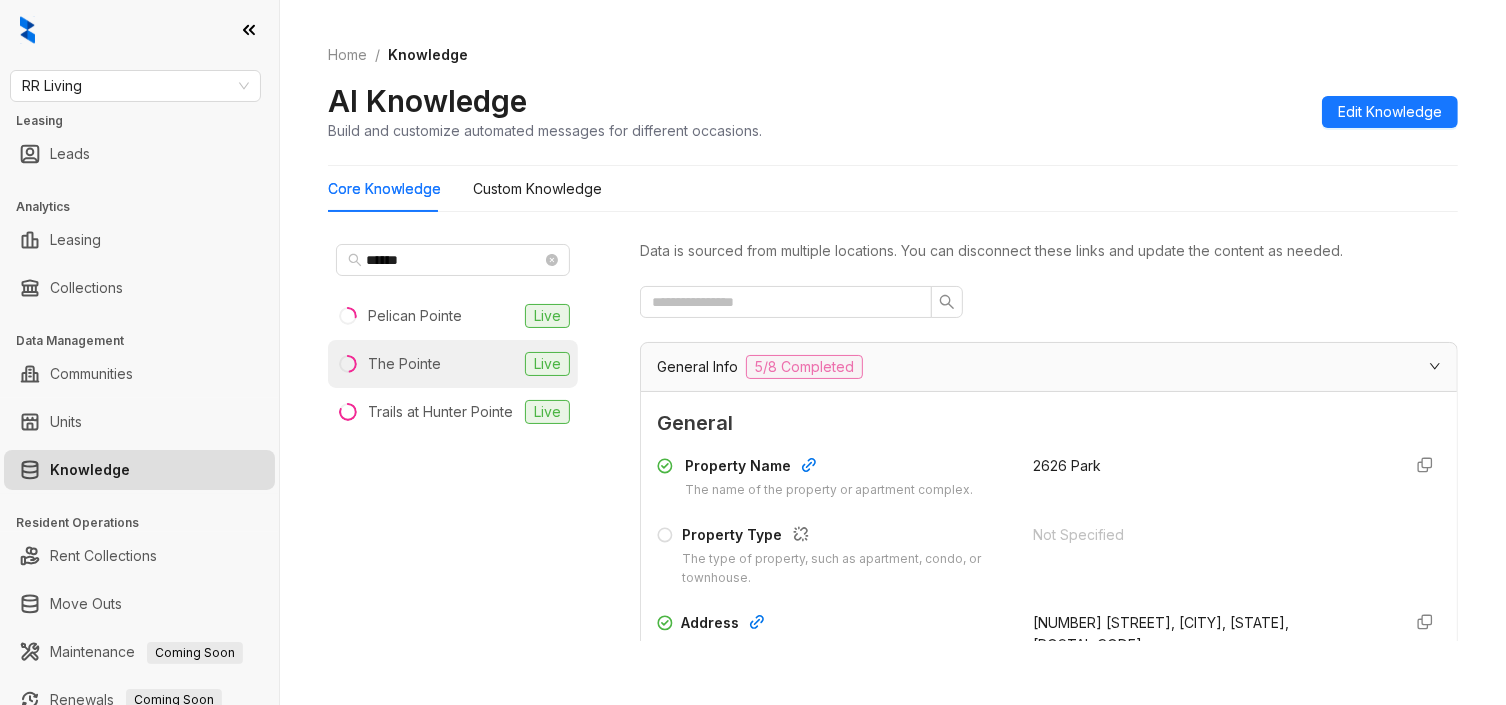 click on "The Pointe Live" at bounding box center (453, 364) 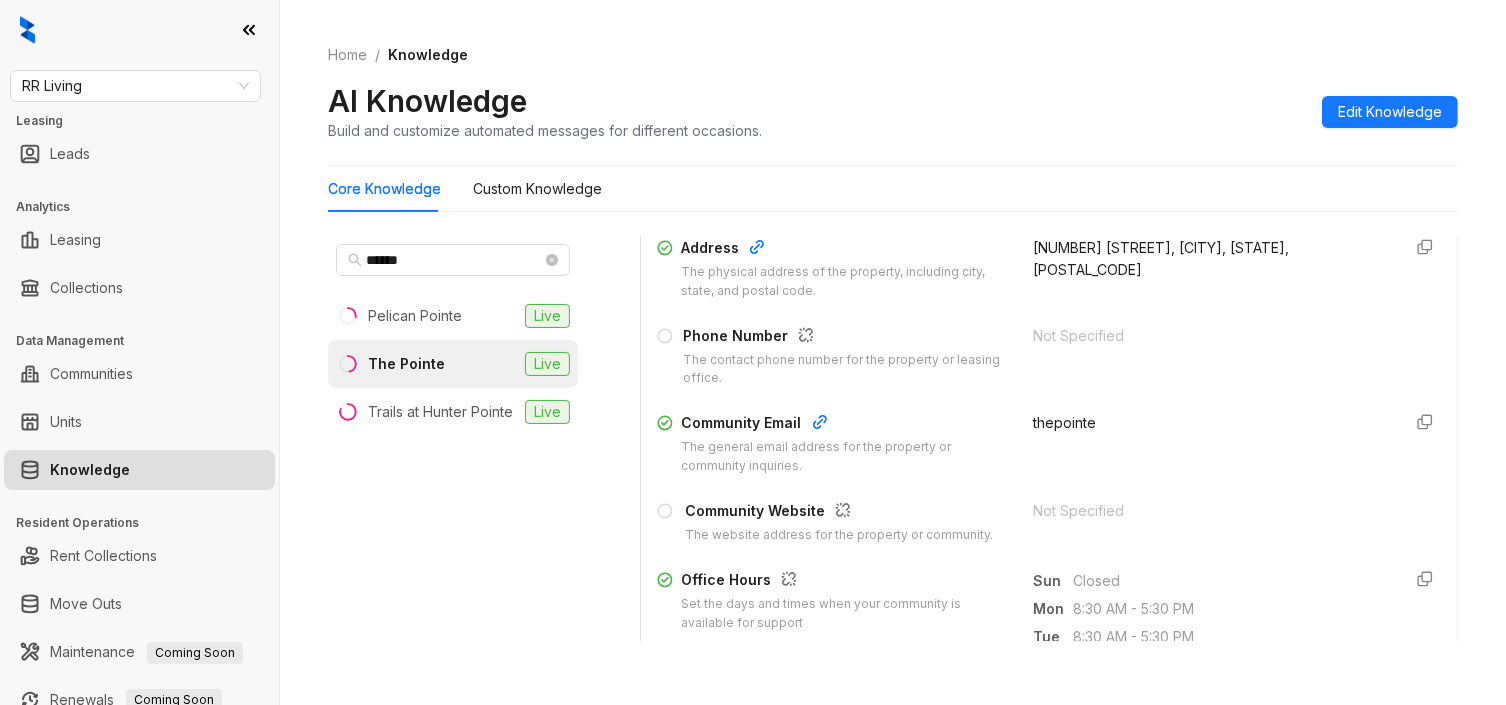 scroll, scrollTop: 0, scrollLeft: 0, axis: both 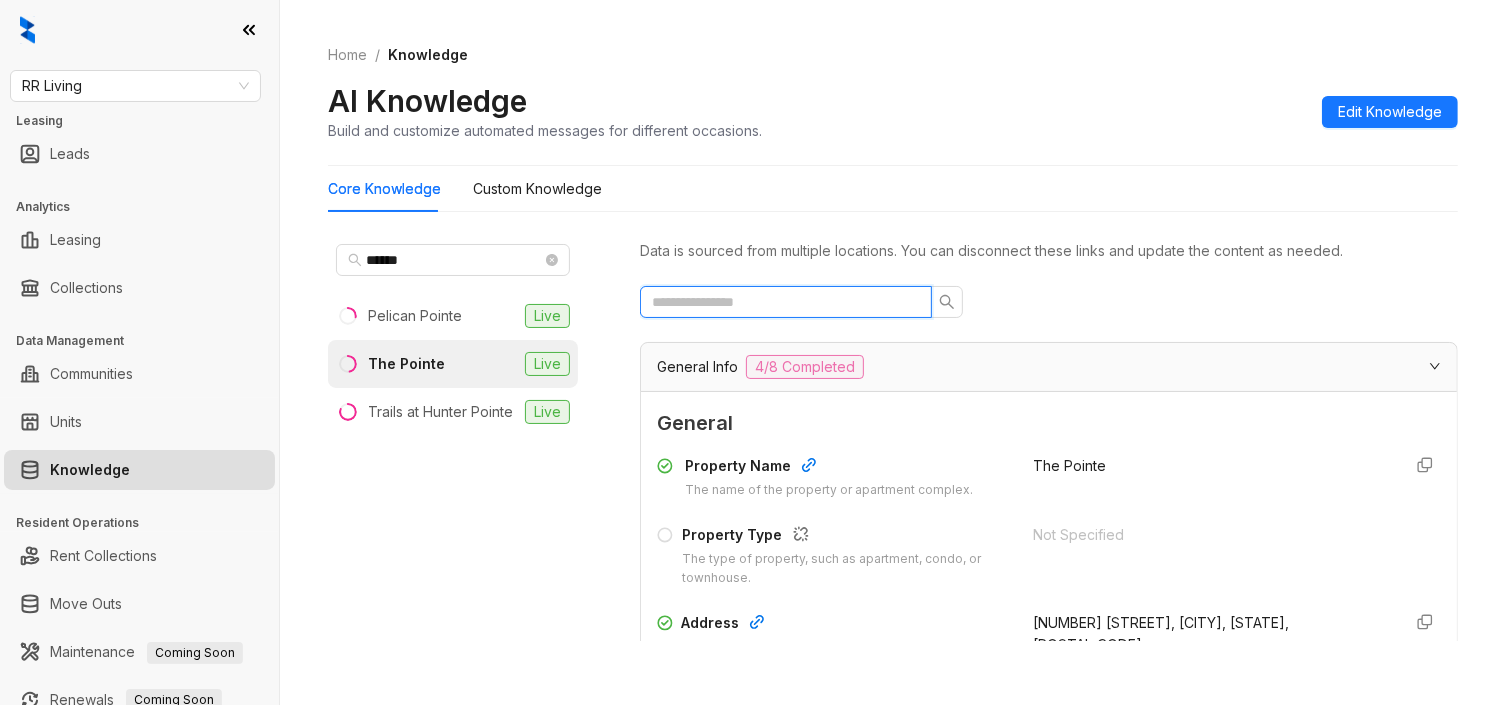 click at bounding box center [778, 302] 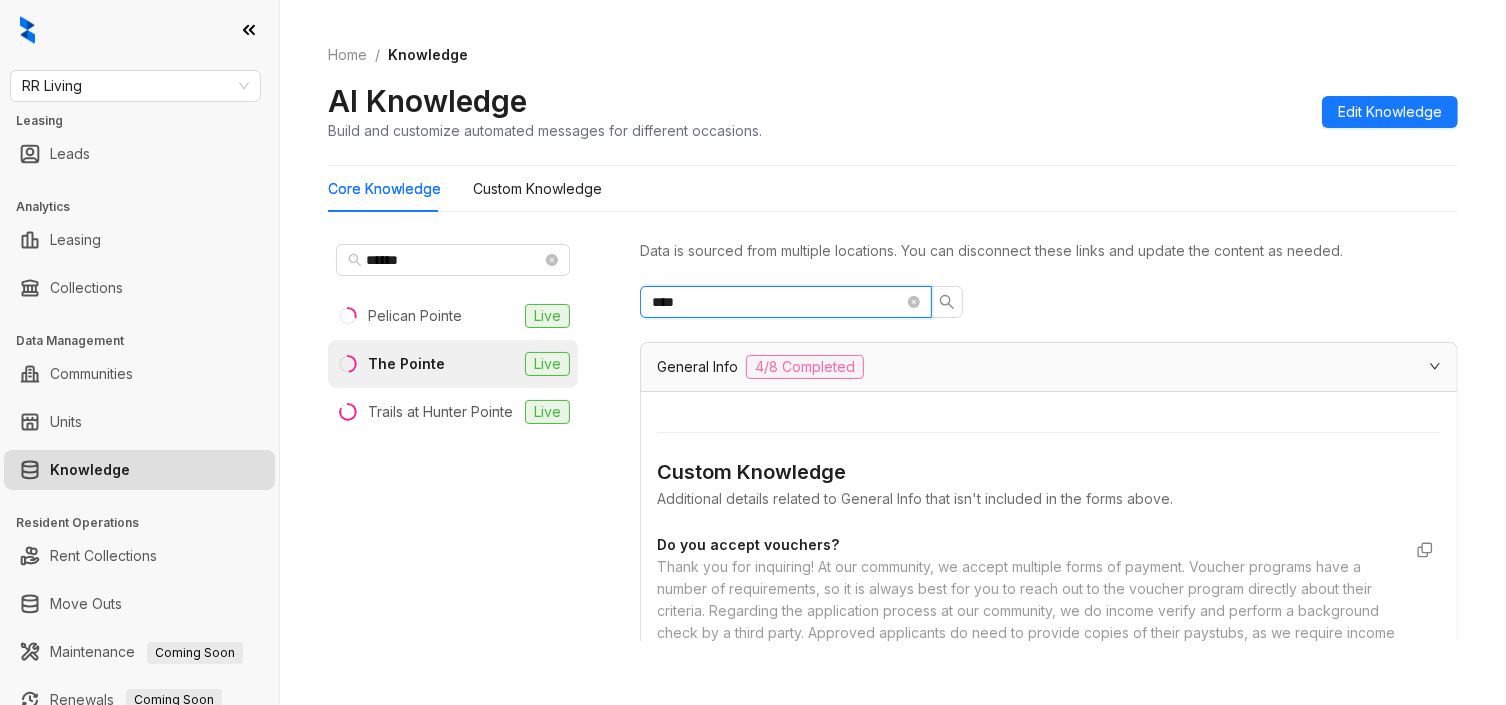 scroll, scrollTop: 125, scrollLeft: 0, axis: vertical 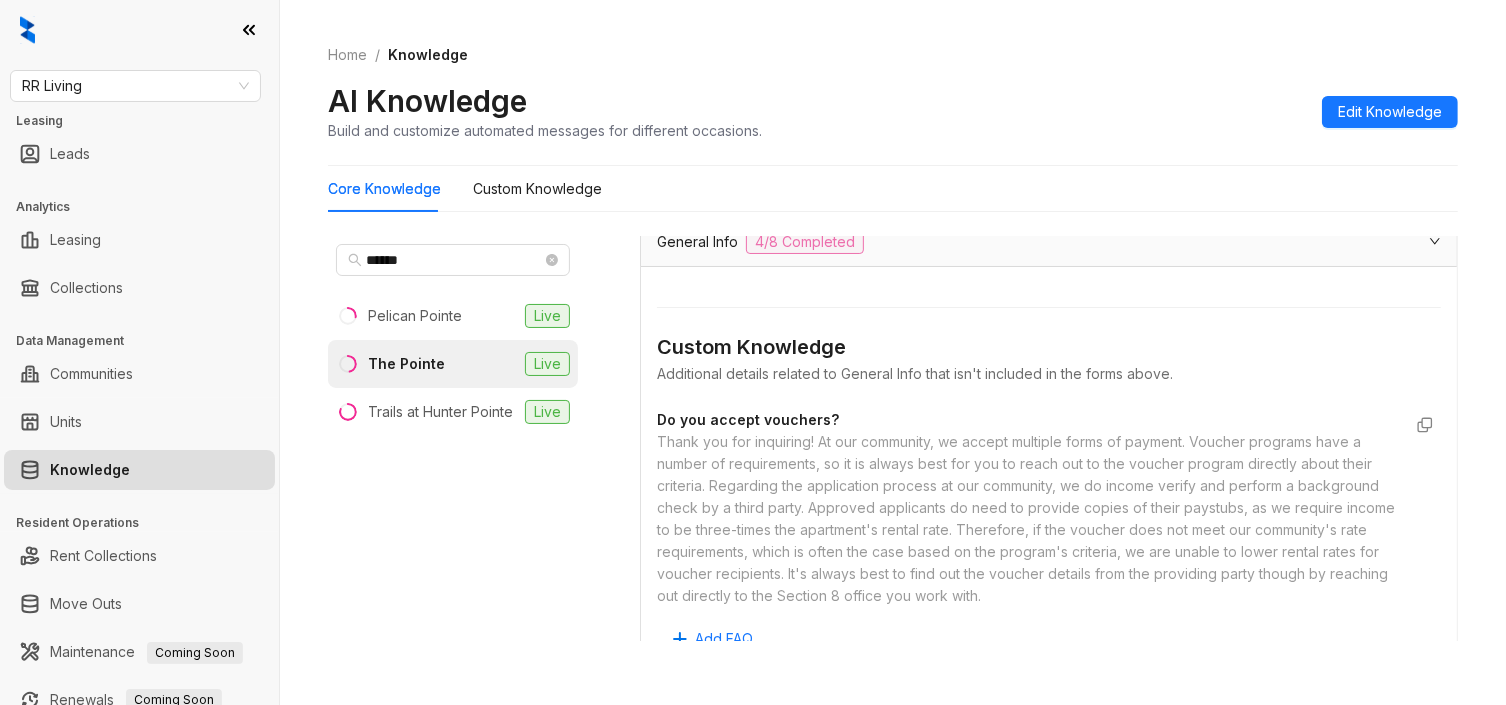 type on "****" 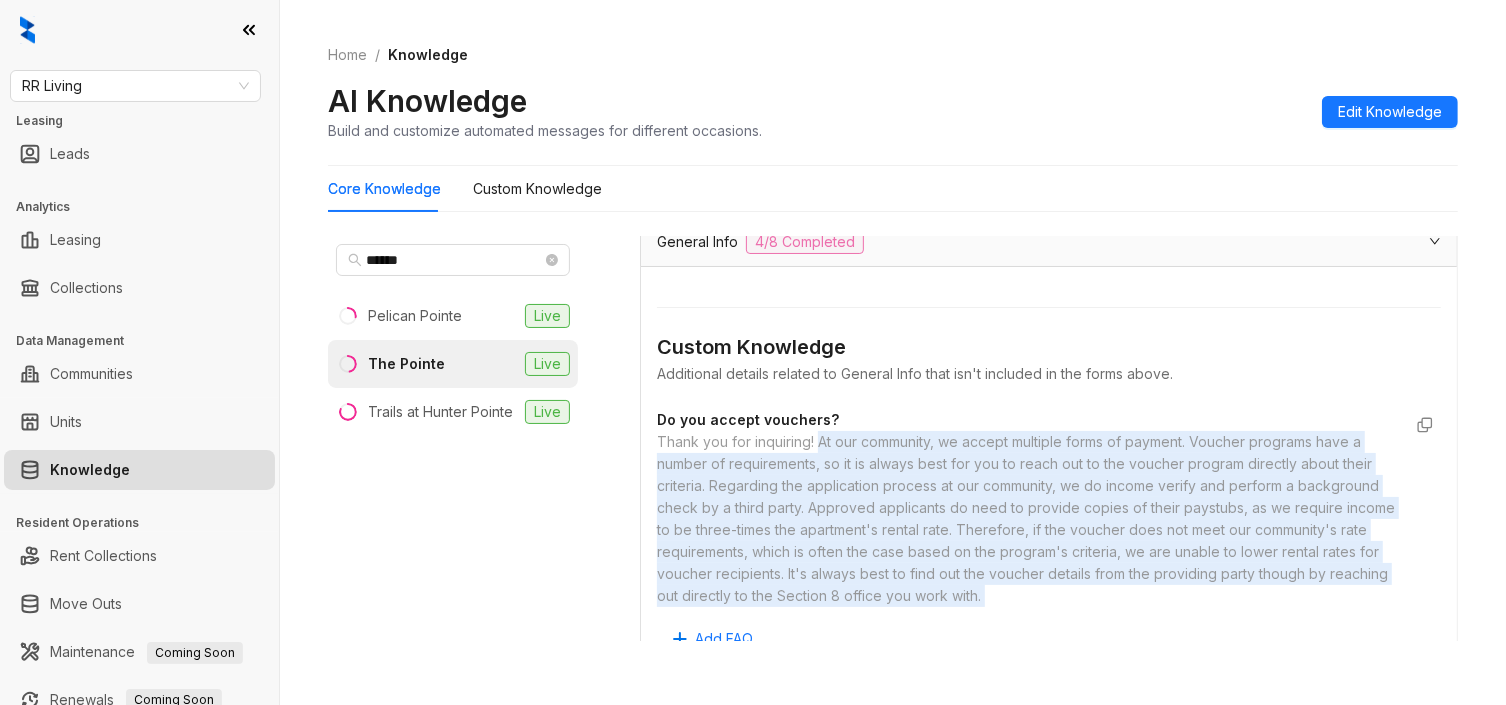 drag, startPoint x: 823, startPoint y: 446, endPoint x: 858, endPoint y: 610, distance: 167.69318 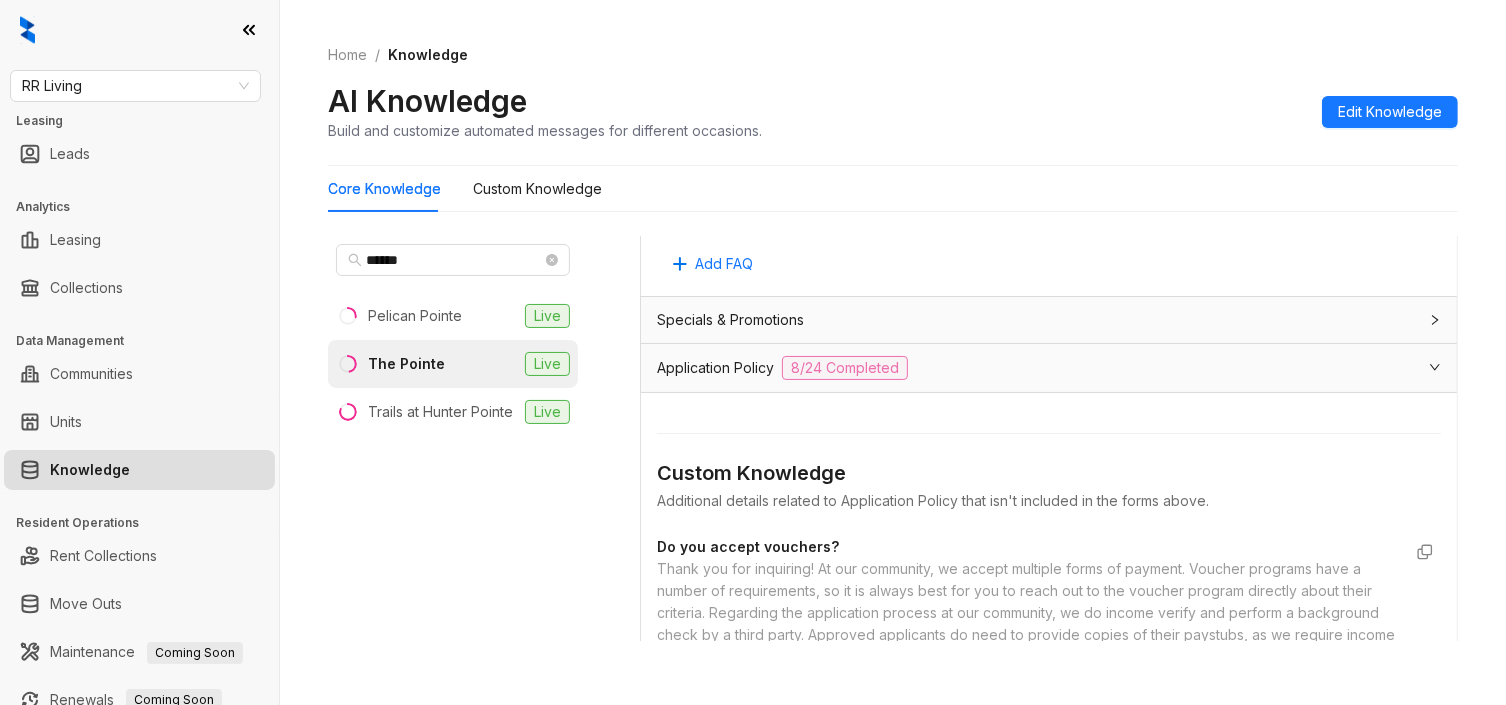 scroll, scrollTop: 750, scrollLeft: 0, axis: vertical 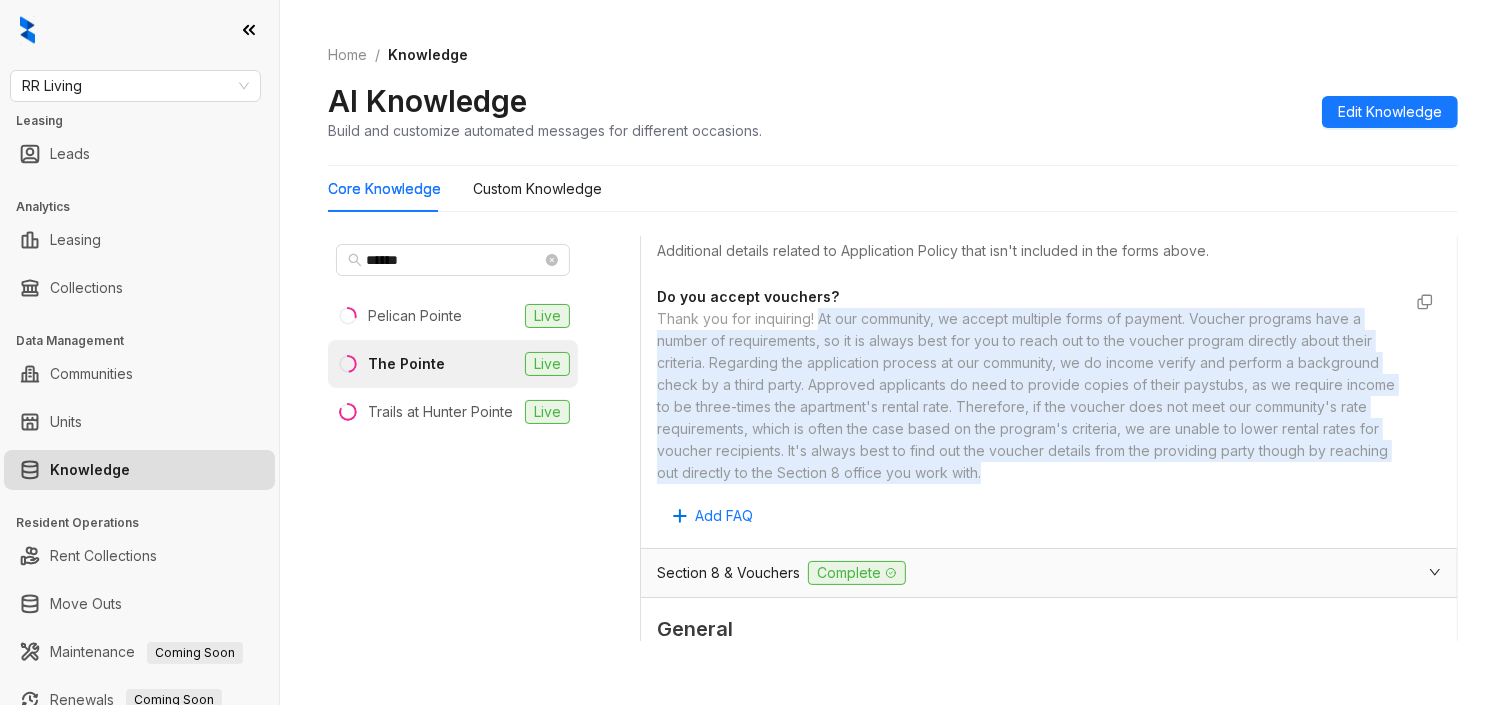 drag, startPoint x: 738, startPoint y: 523, endPoint x: 821, endPoint y: 348, distance: 193.68532 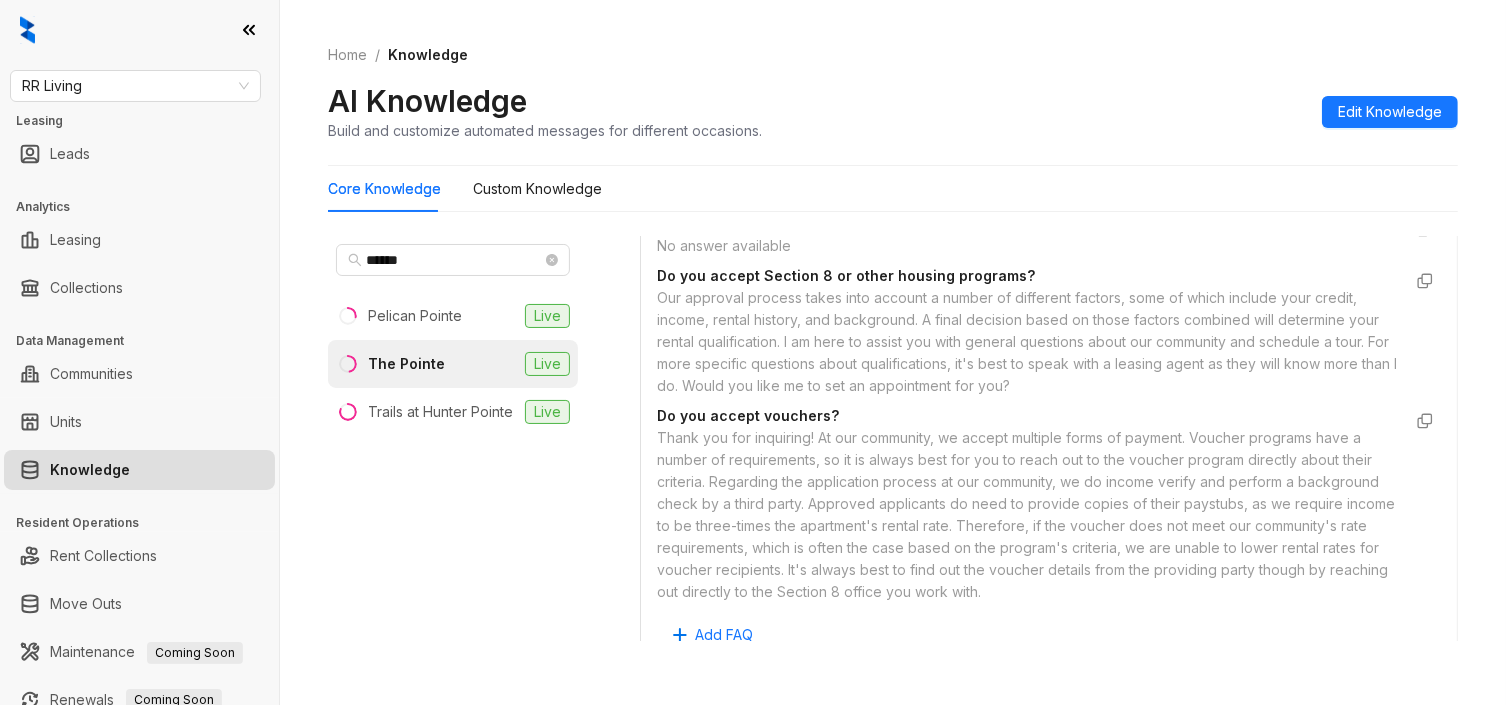 scroll, scrollTop: 2295, scrollLeft: 0, axis: vertical 